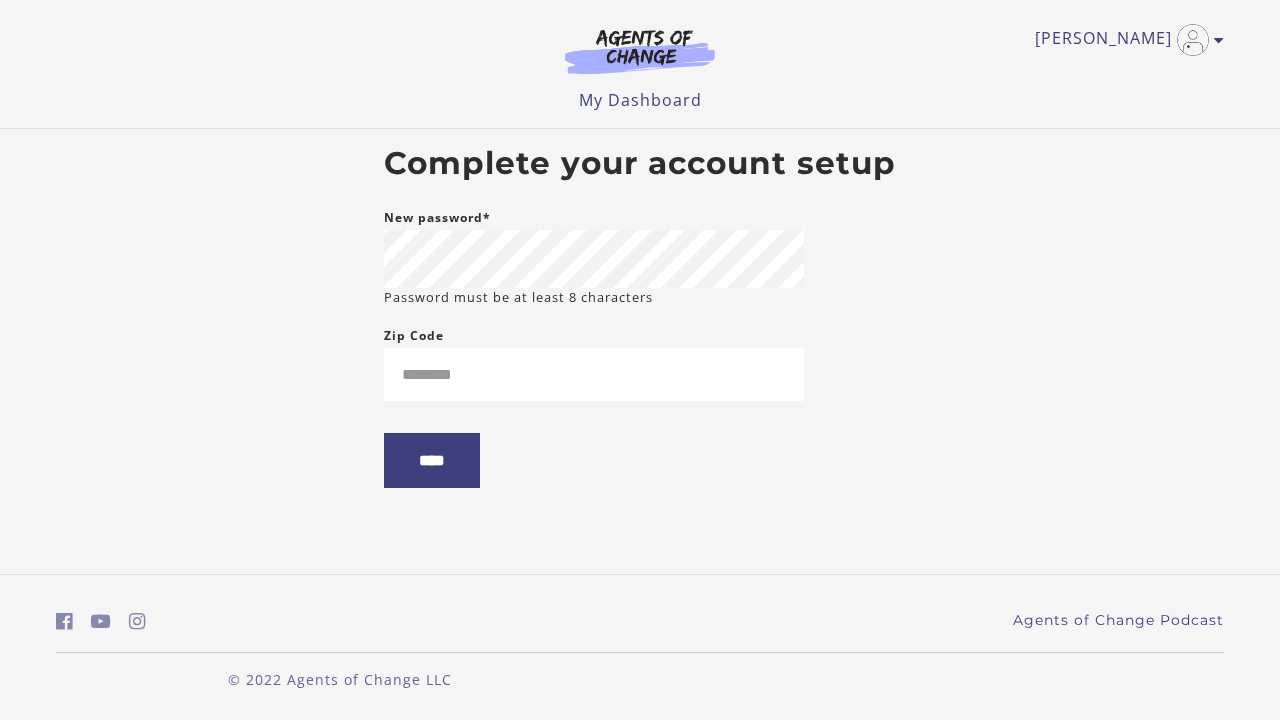 scroll, scrollTop: 0, scrollLeft: 0, axis: both 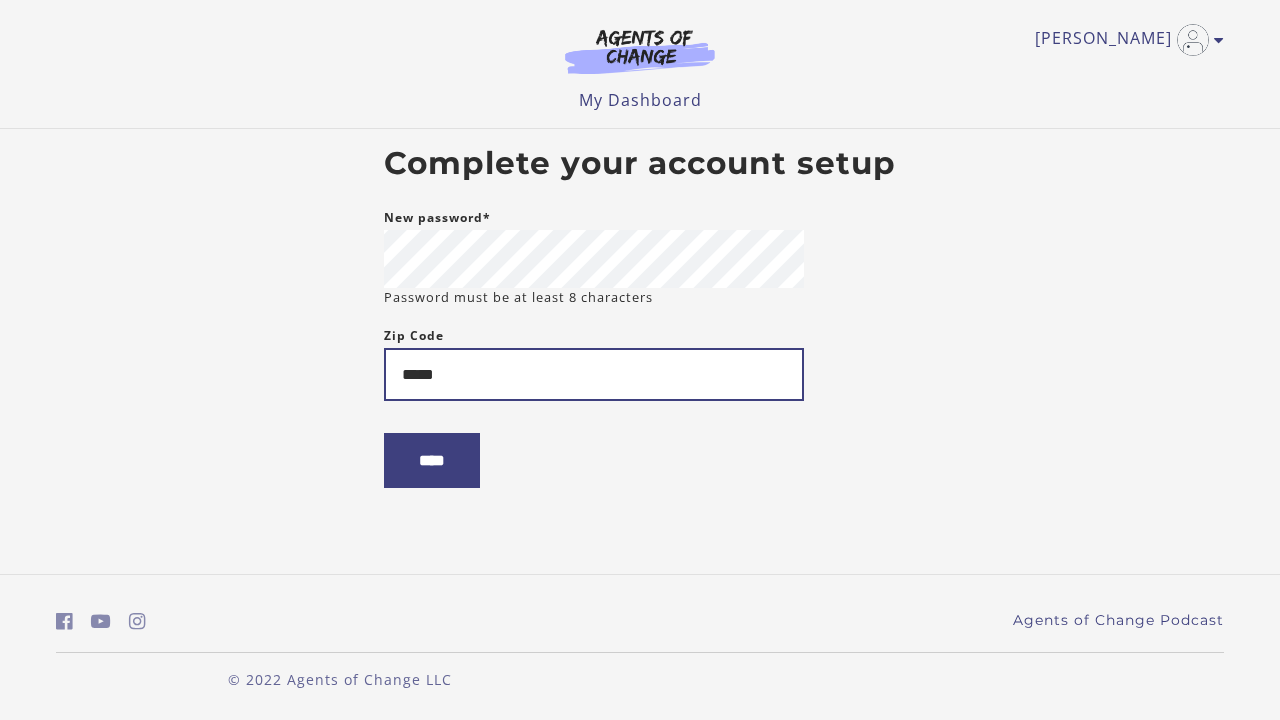 type on "*****" 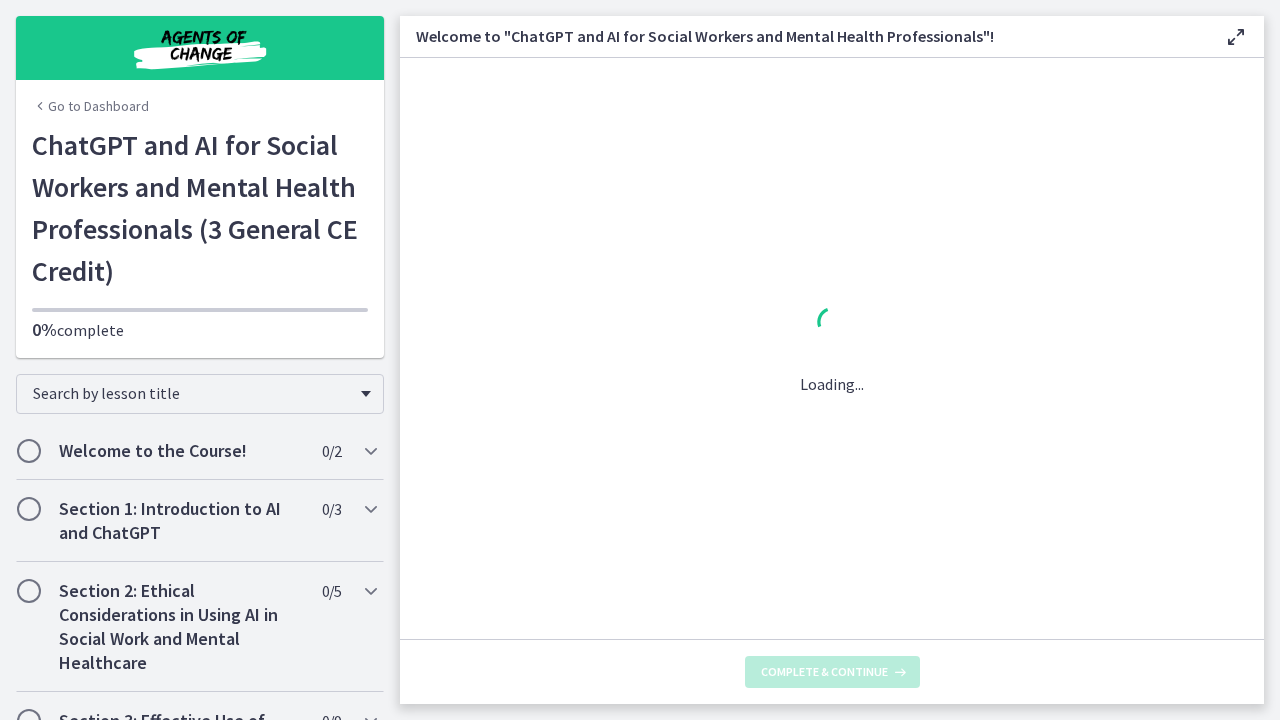 scroll, scrollTop: 0, scrollLeft: 0, axis: both 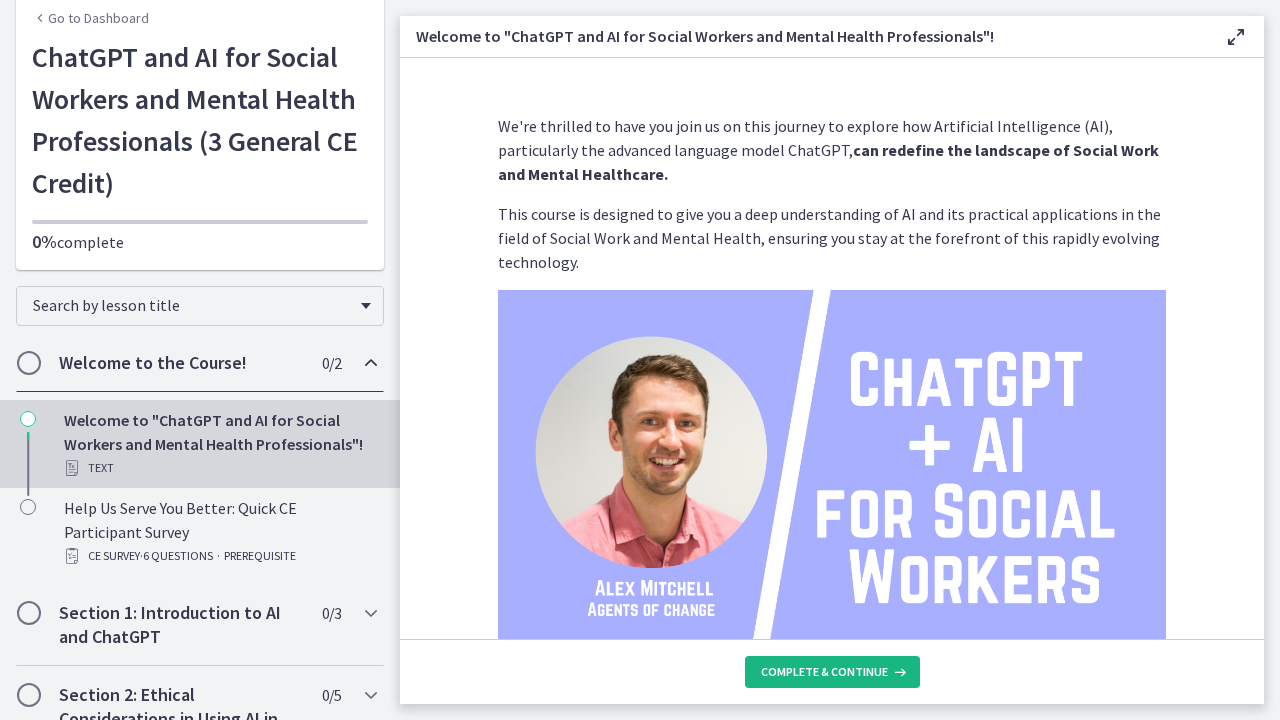 click on "Complete & continue" at bounding box center [824, 672] 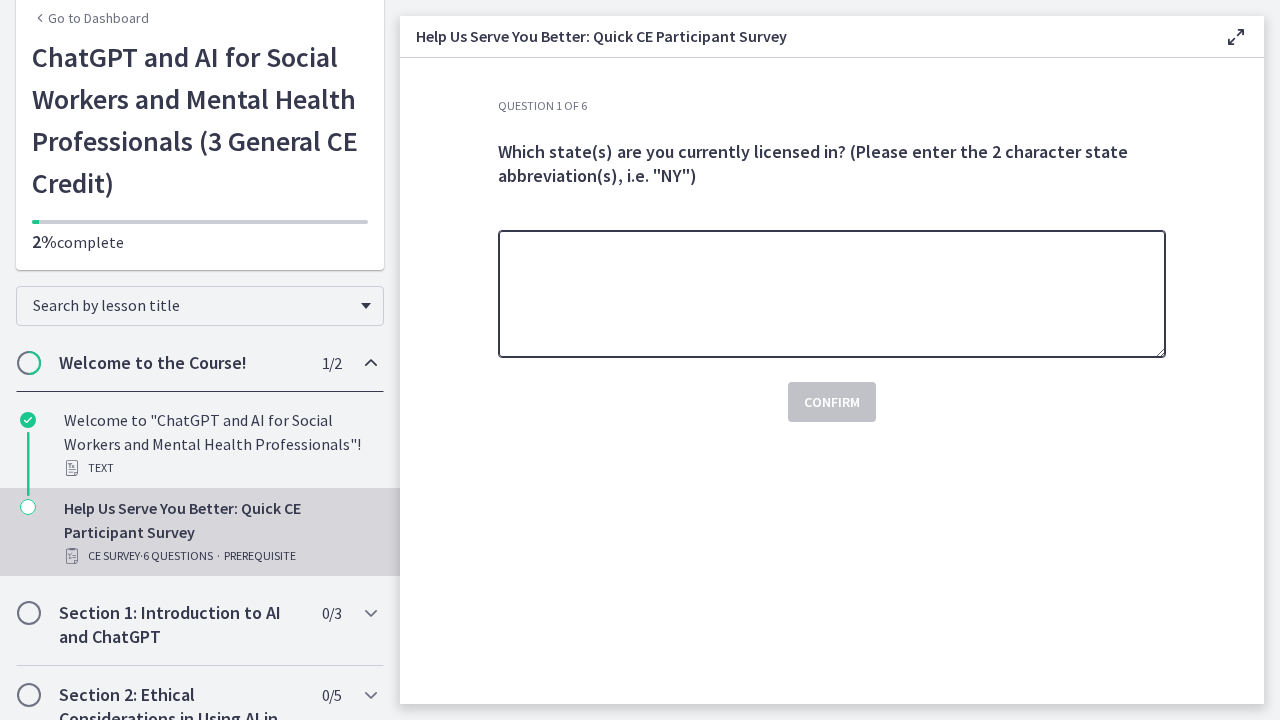 click at bounding box center [832, 294] 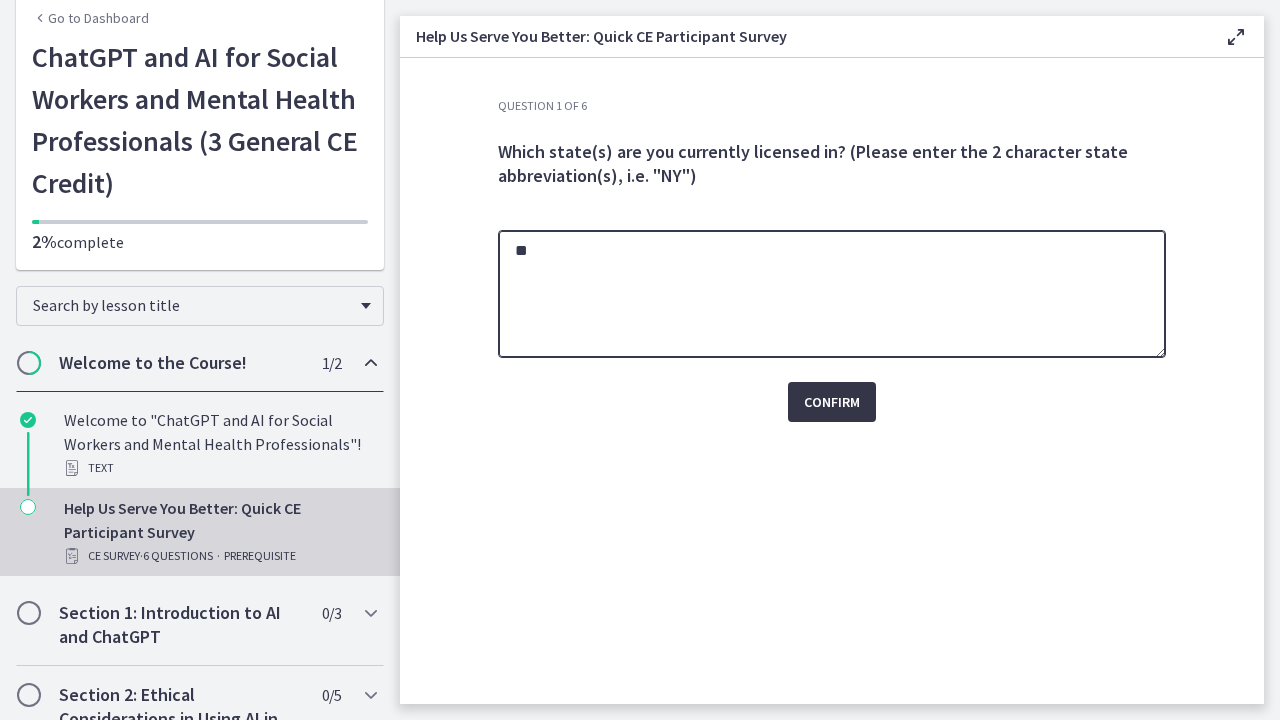 type on "**" 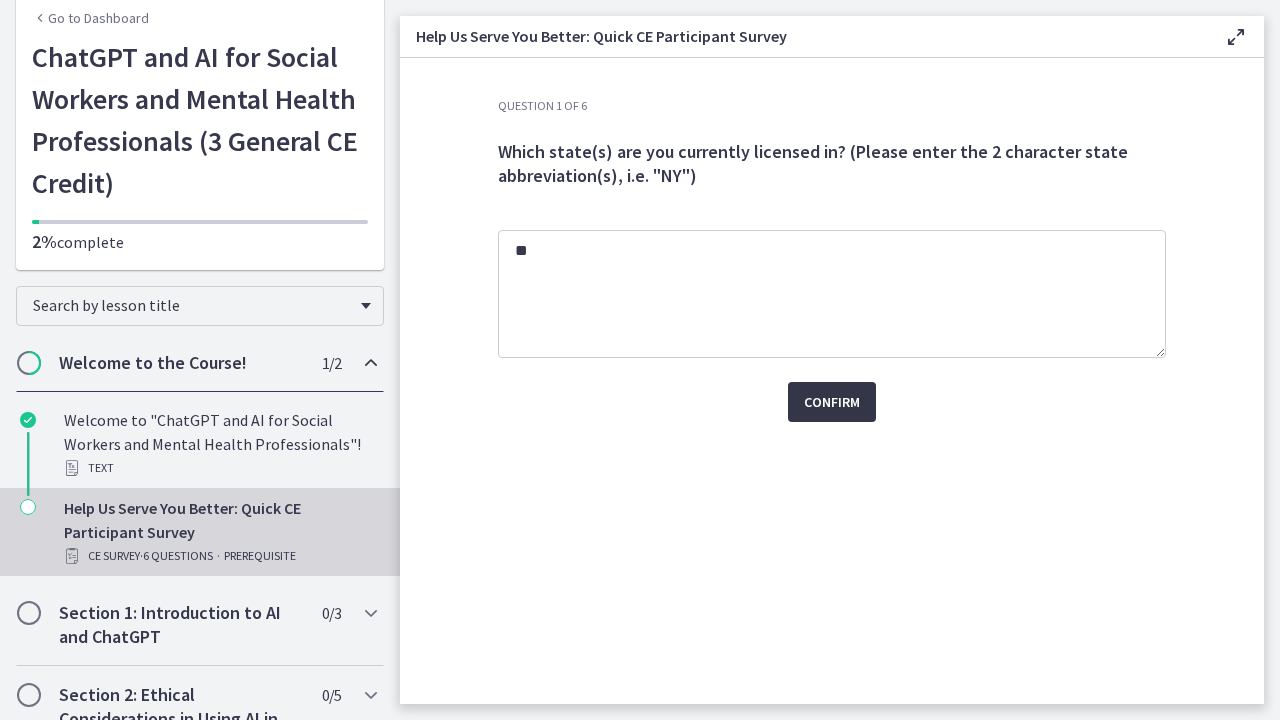 click on "Confirm" at bounding box center [832, 402] 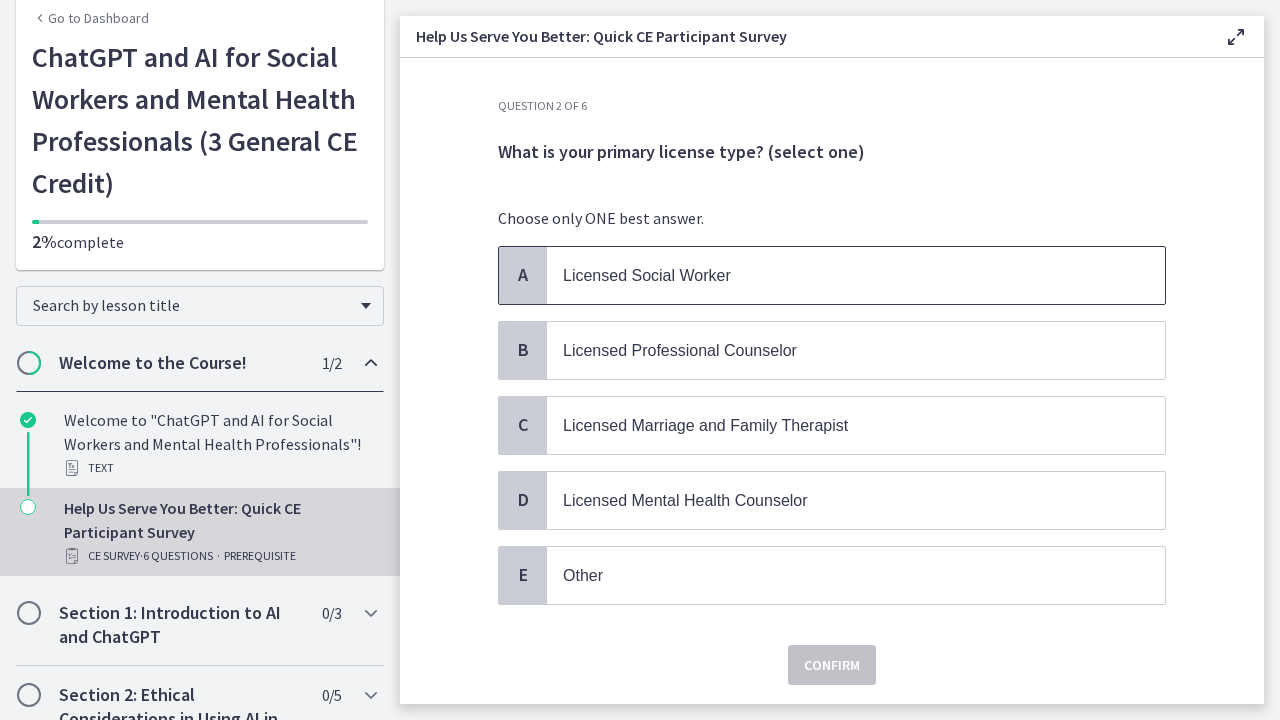 click on "Licensed Social Worker" at bounding box center (836, 275) 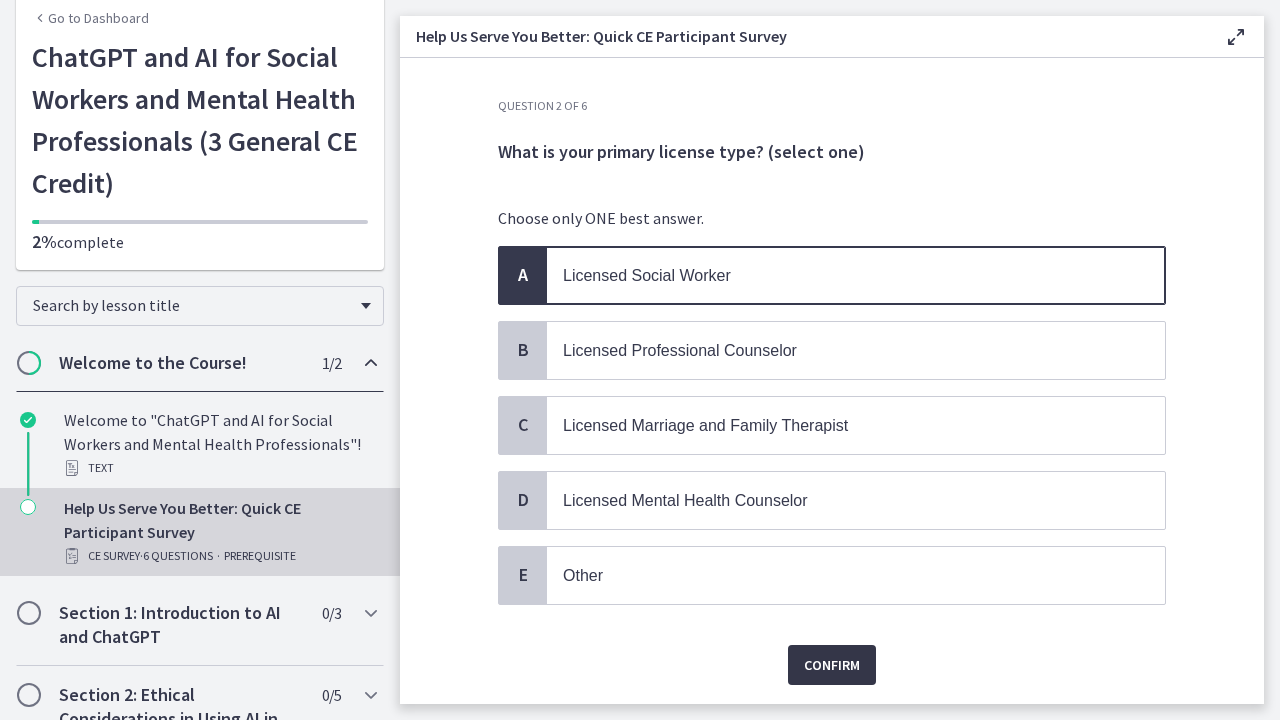 click on "Confirm" at bounding box center [832, 665] 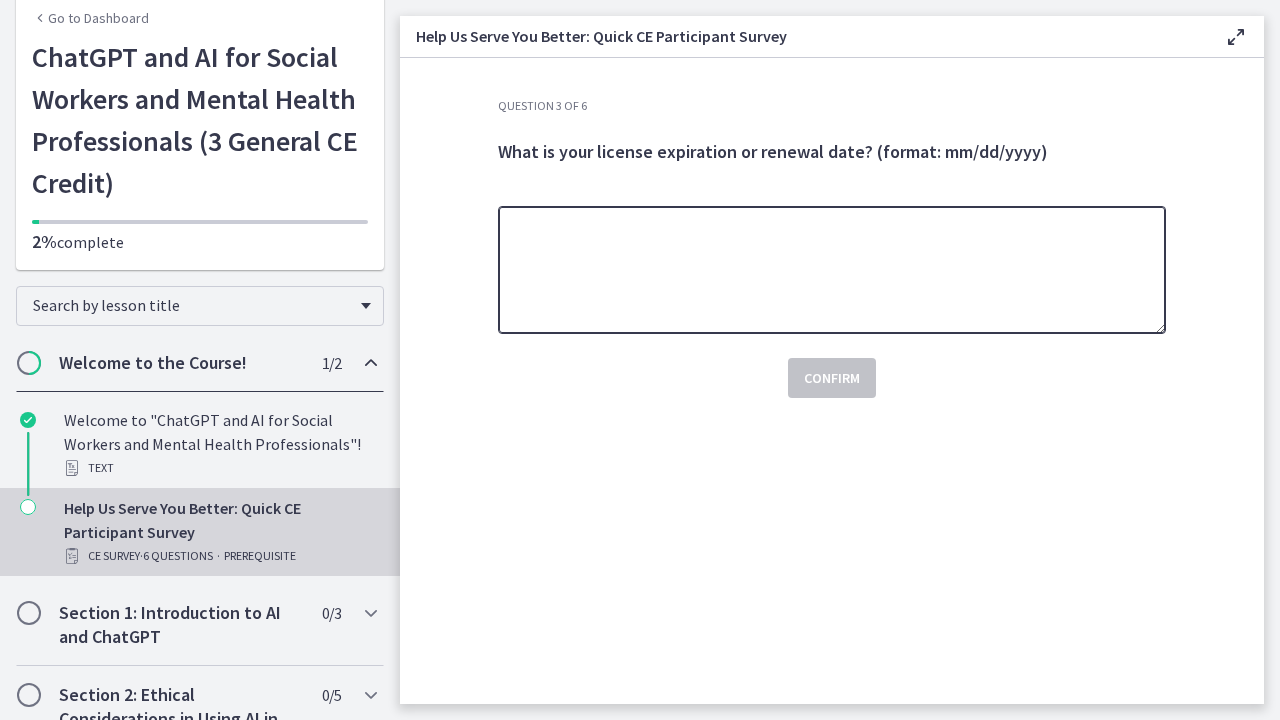 click at bounding box center [832, 270] 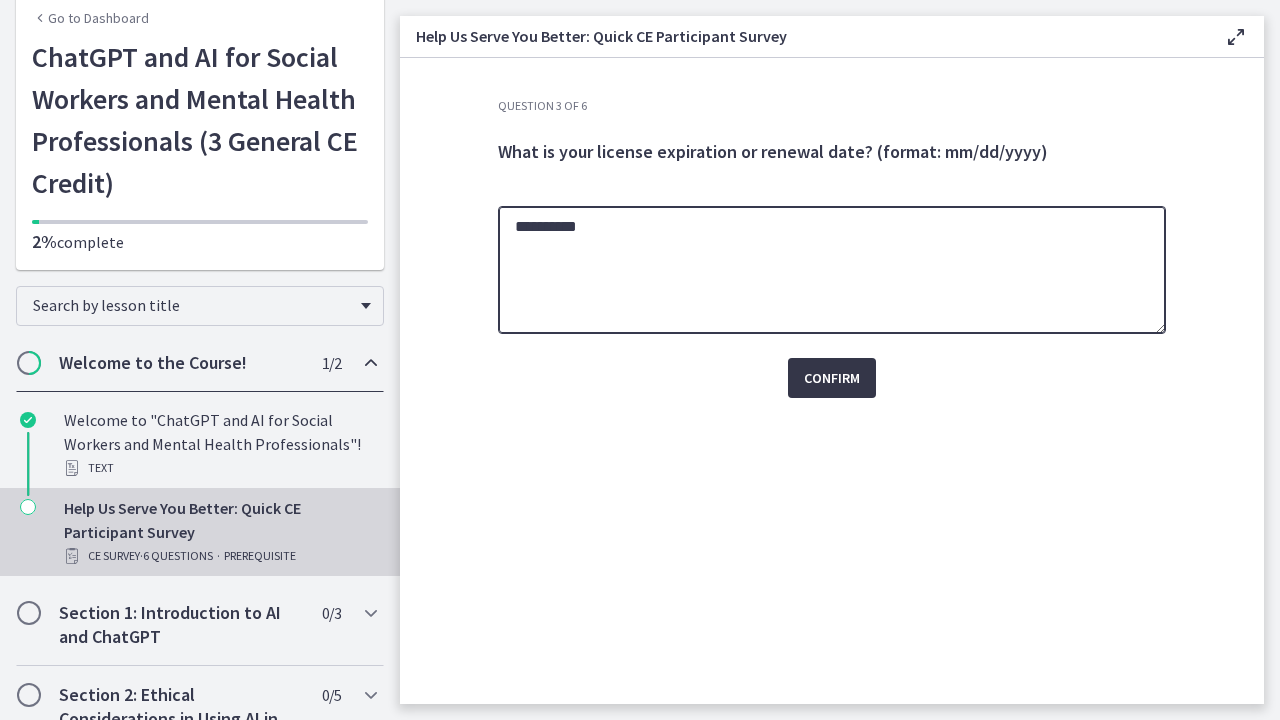 type on "**********" 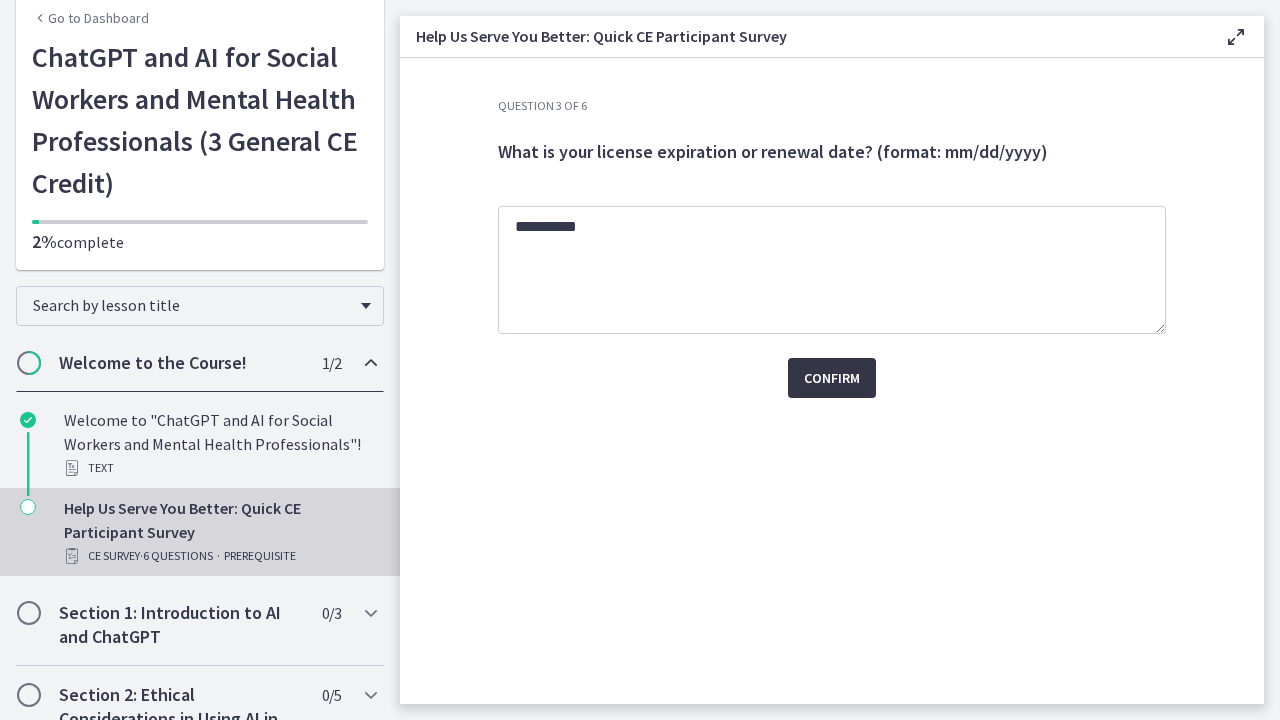 click on "Confirm" at bounding box center [832, 378] 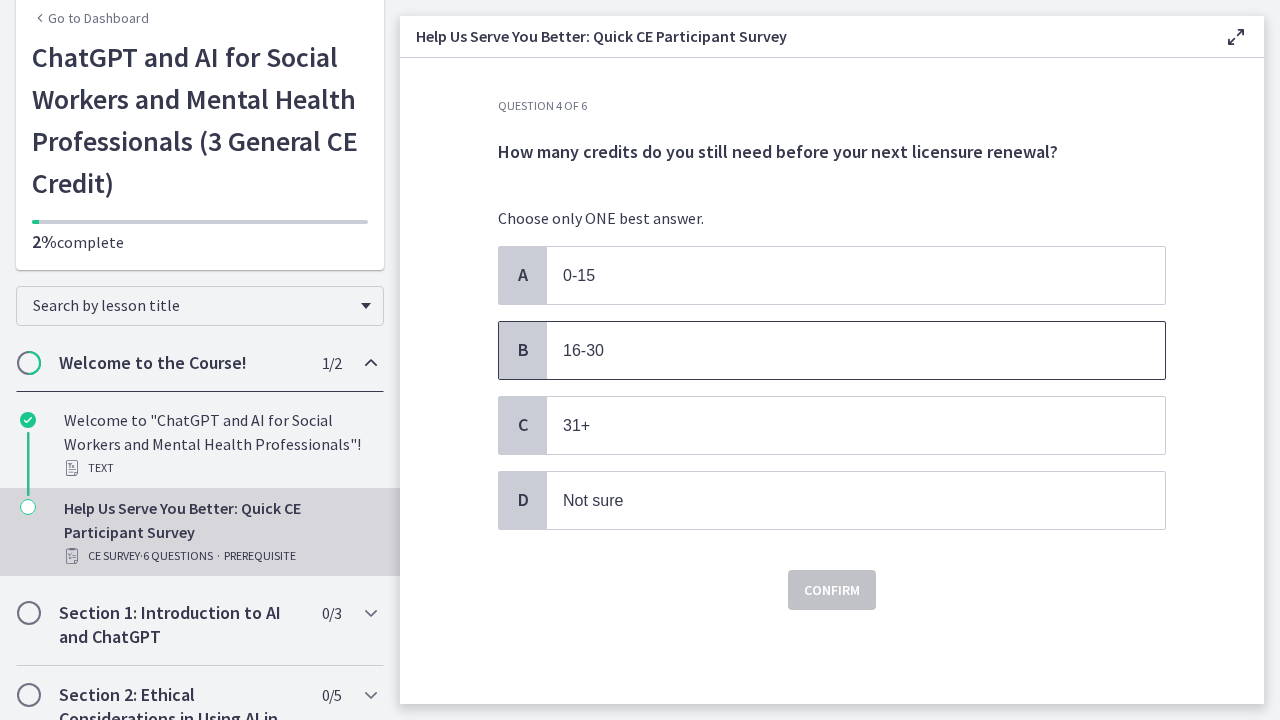 click on "16-30" at bounding box center (836, 350) 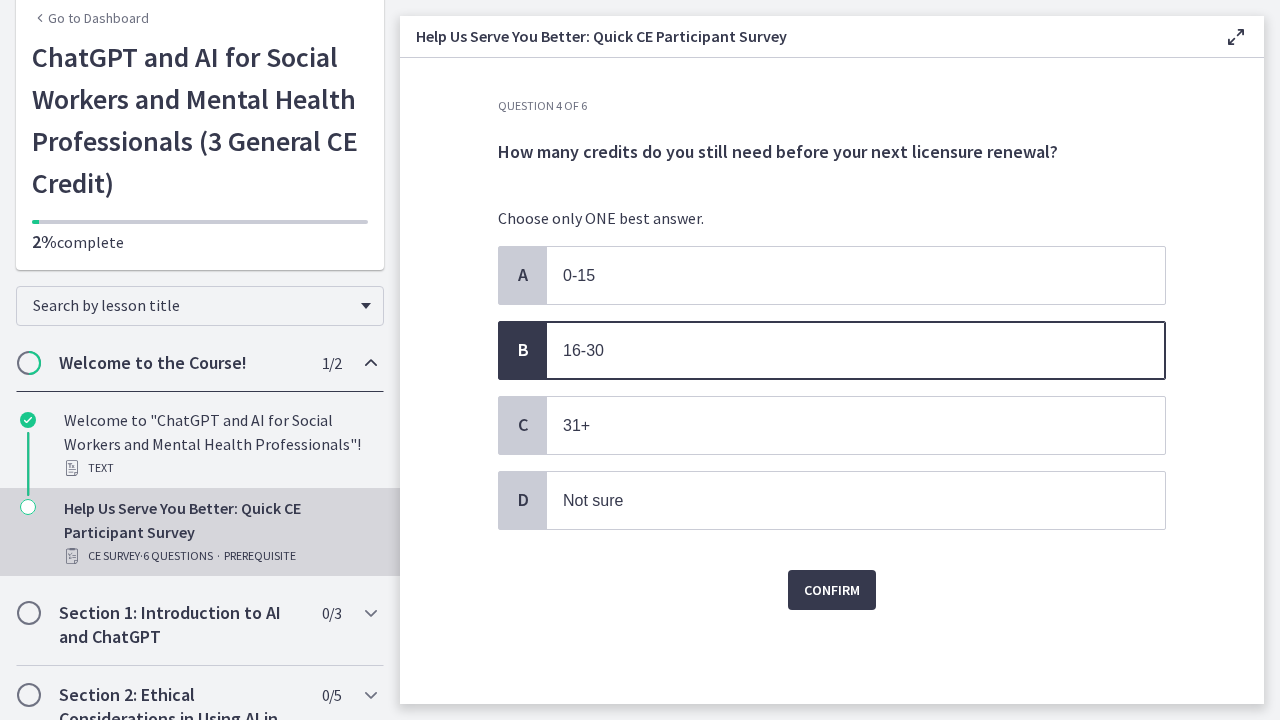 click on "Question   4   of   6
How many credits do you still need before your next licensure renewal?
Choose only ONE best answer.
A
0-15
B
16-30
C
31+
D
Not sure
Confirm" 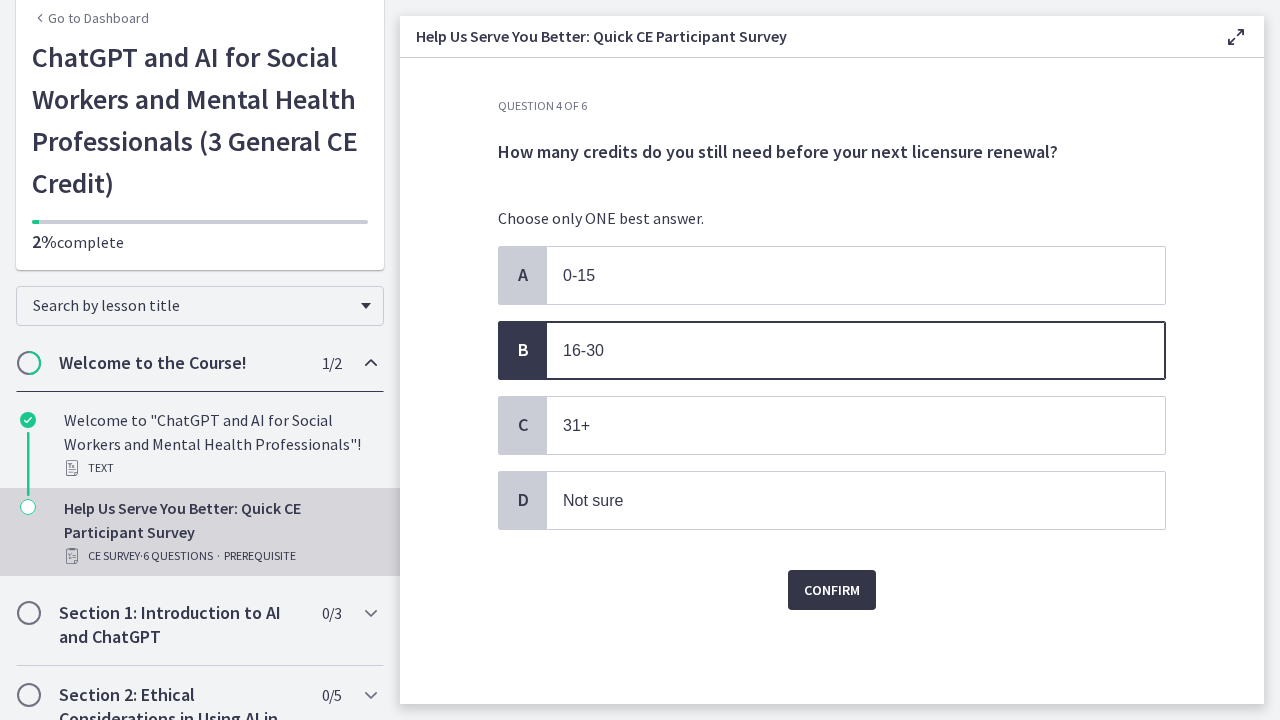 click on "Confirm" at bounding box center (832, 590) 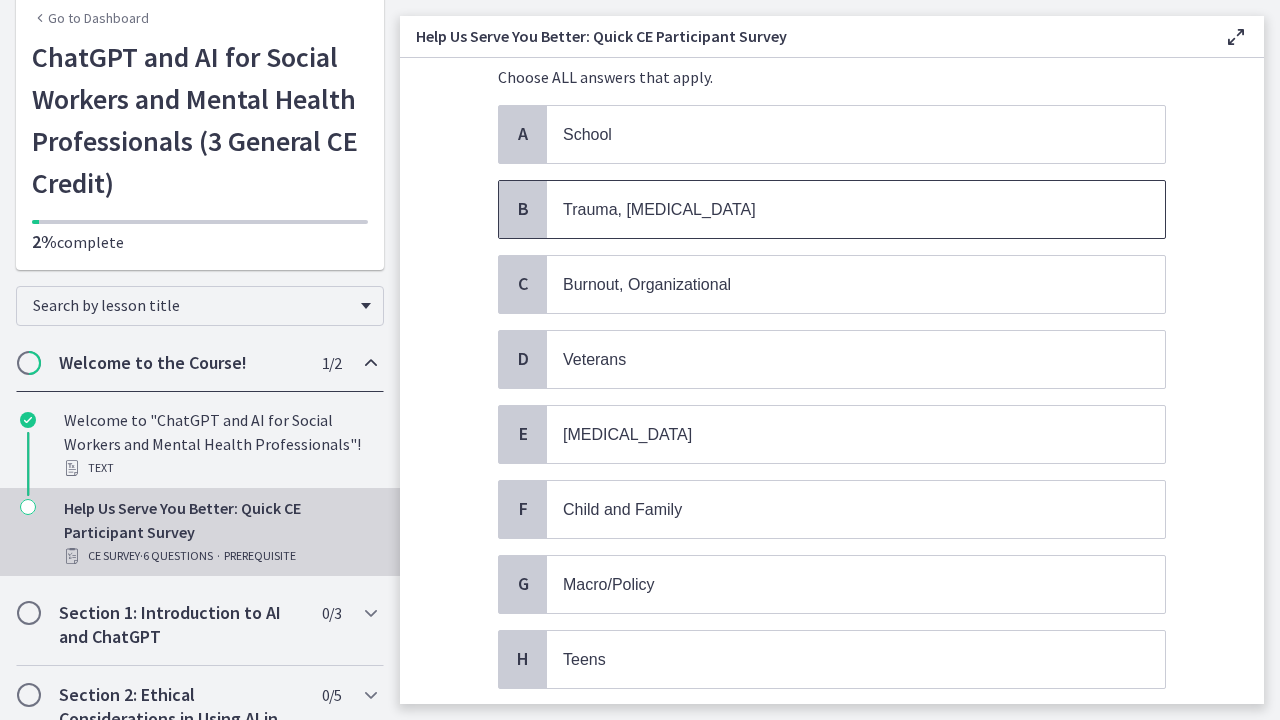 scroll, scrollTop: 157, scrollLeft: 0, axis: vertical 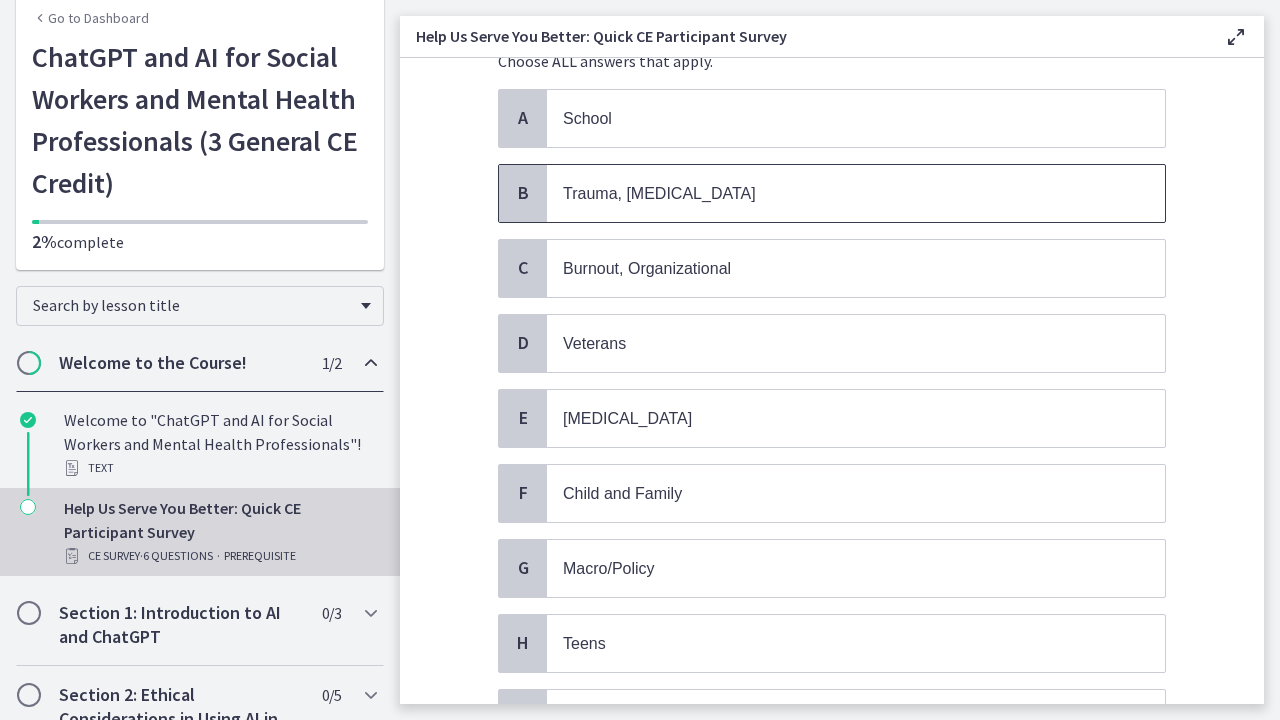 click on "Trauma, [MEDICAL_DATA]" at bounding box center [836, 193] 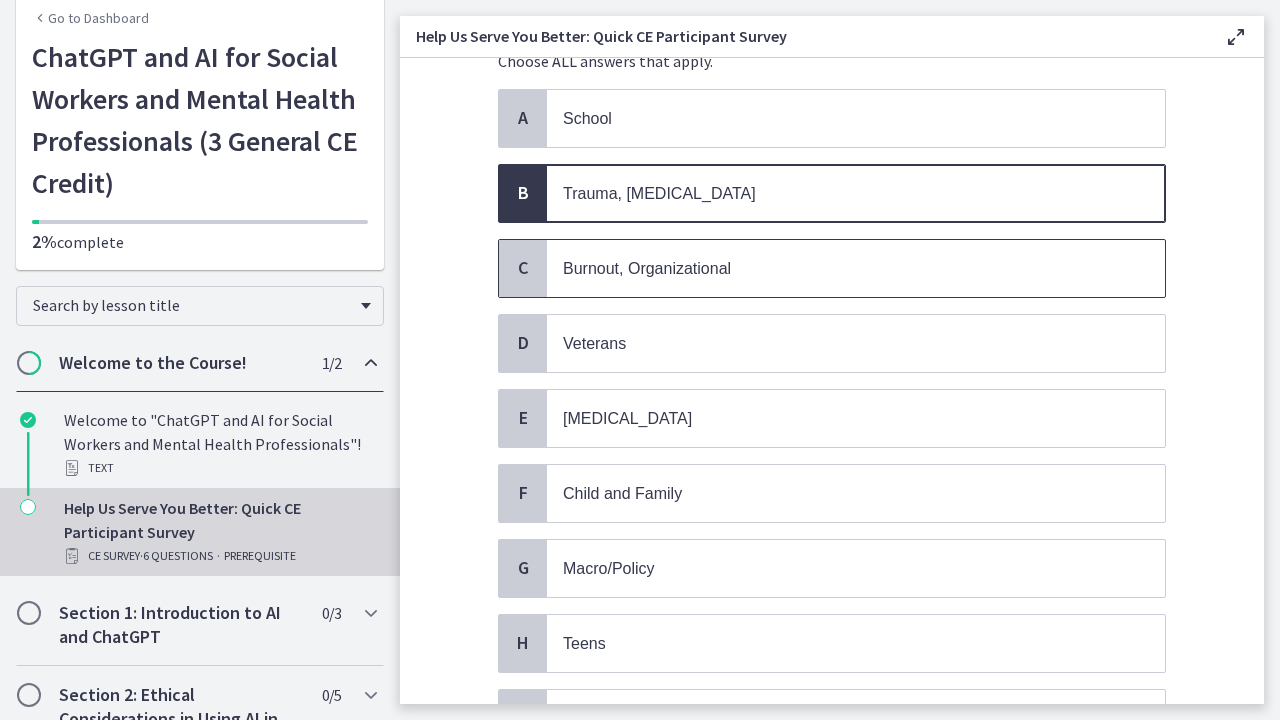 click on "Burnout, Organizational" at bounding box center (836, 268) 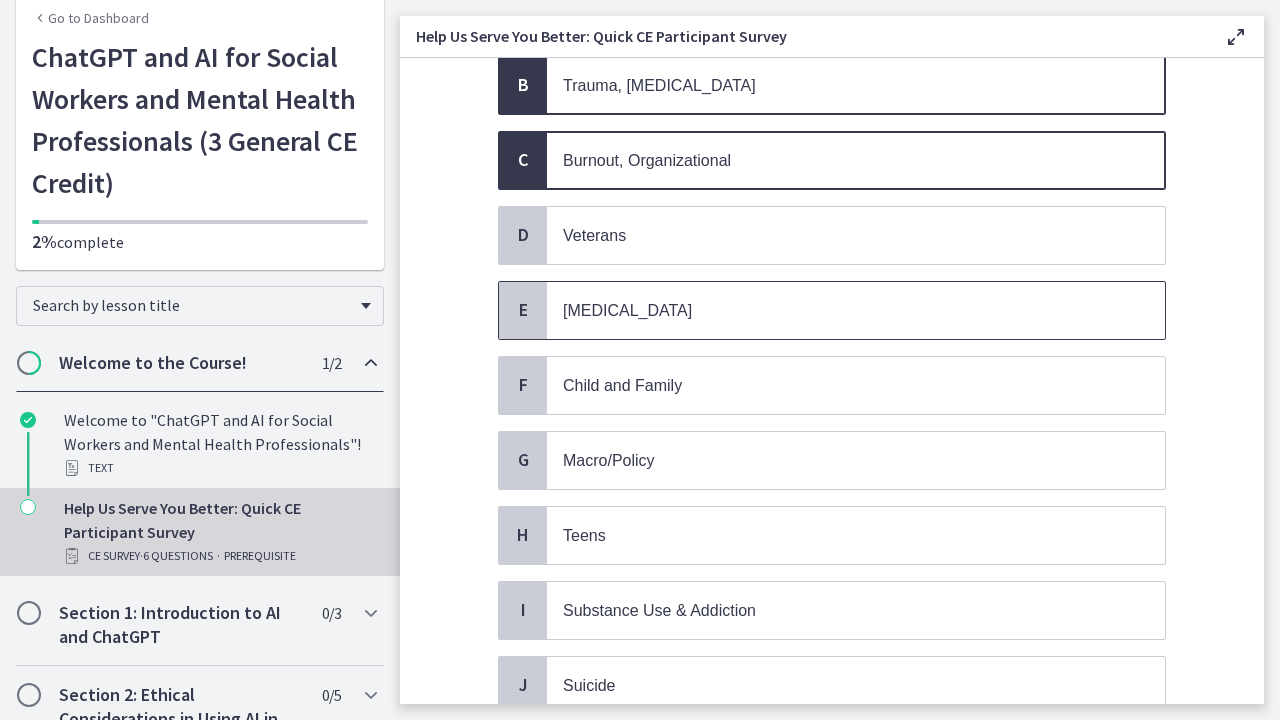 scroll, scrollTop: 274, scrollLeft: 0, axis: vertical 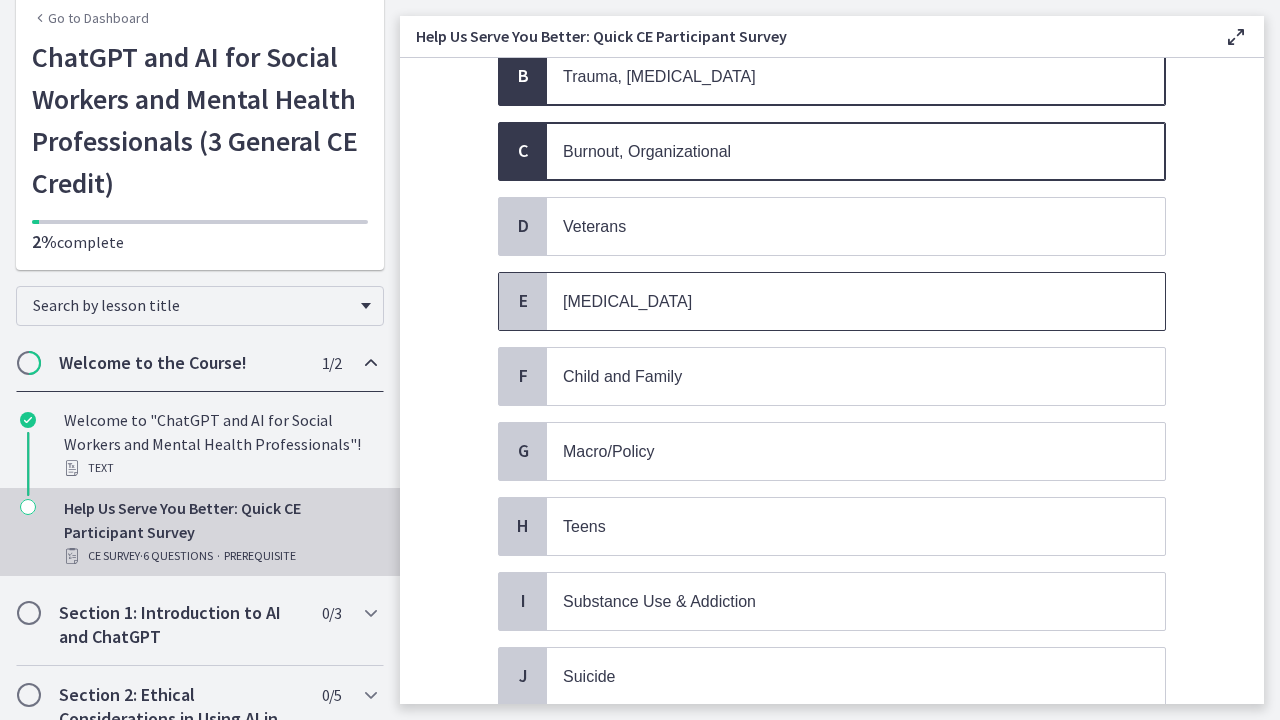 click on "[MEDICAL_DATA]" at bounding box center (856, 301) 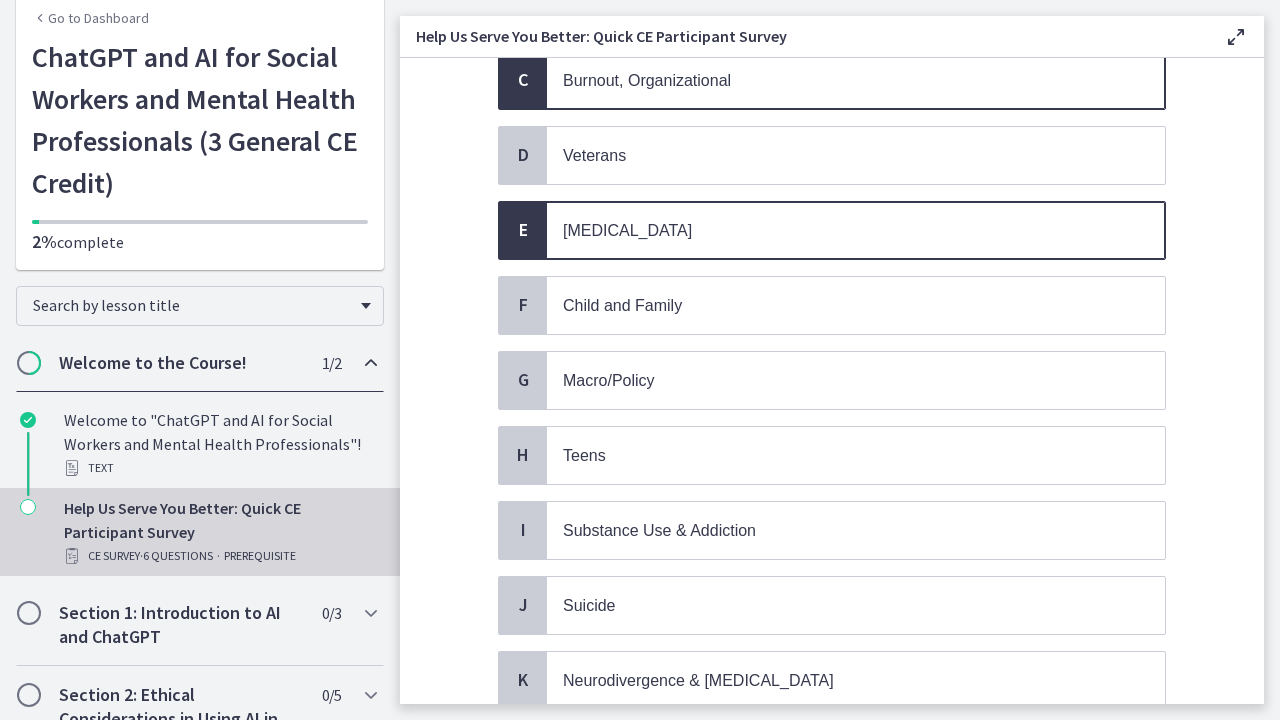 scroll, scrollTop: 398, scrollLeft: 0, axis: vertical 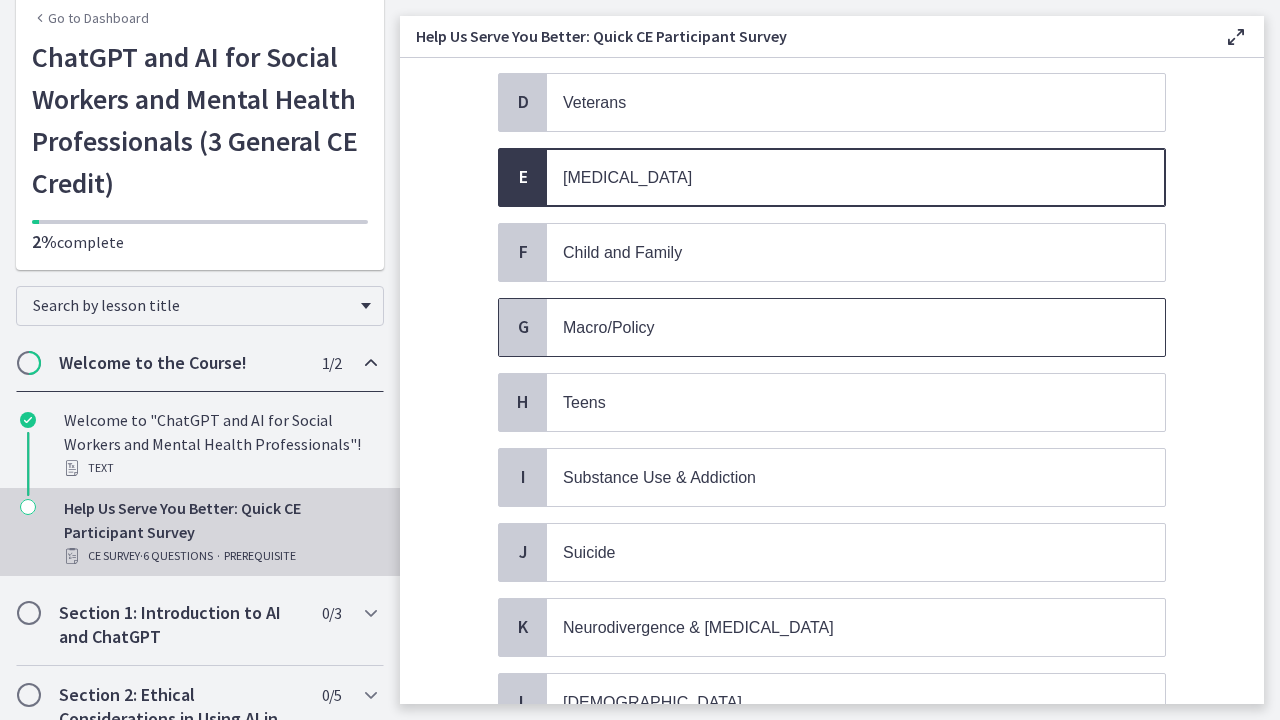 click on "Macro/Policy" at bounding box center [856, 327] 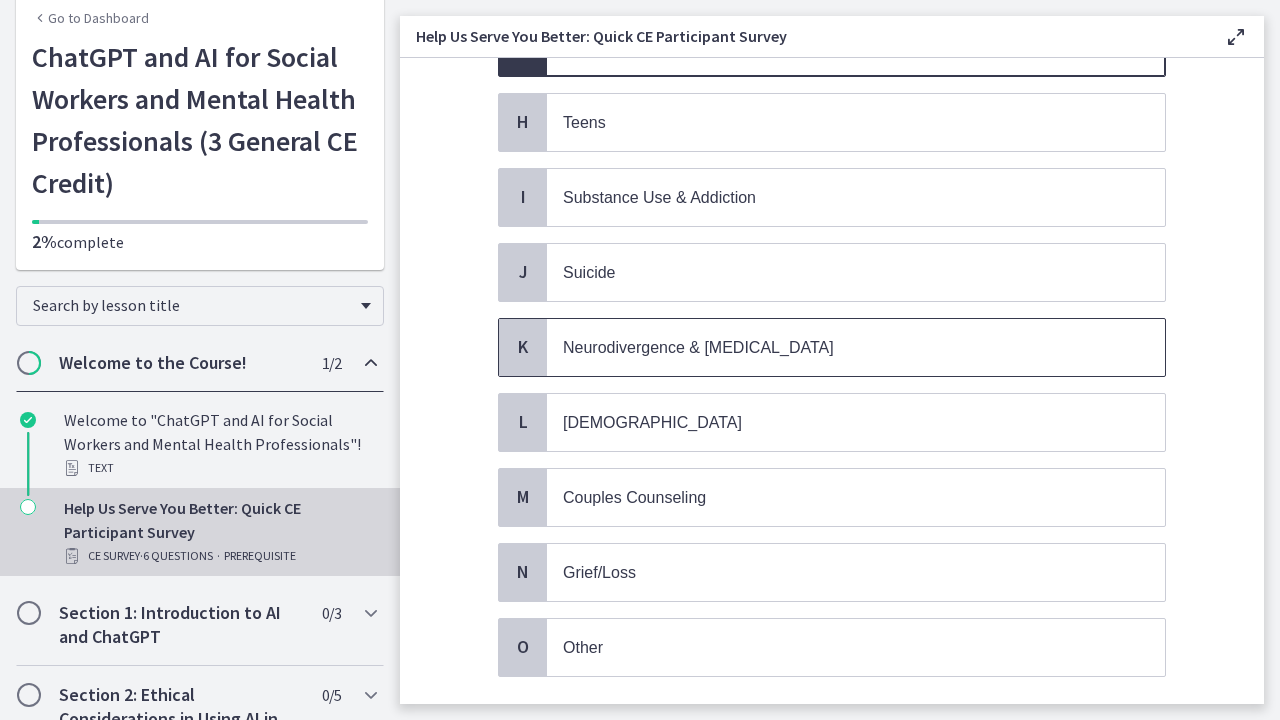 scroll, scrollTop: 695, scrollLeft: 0, axis: vertical 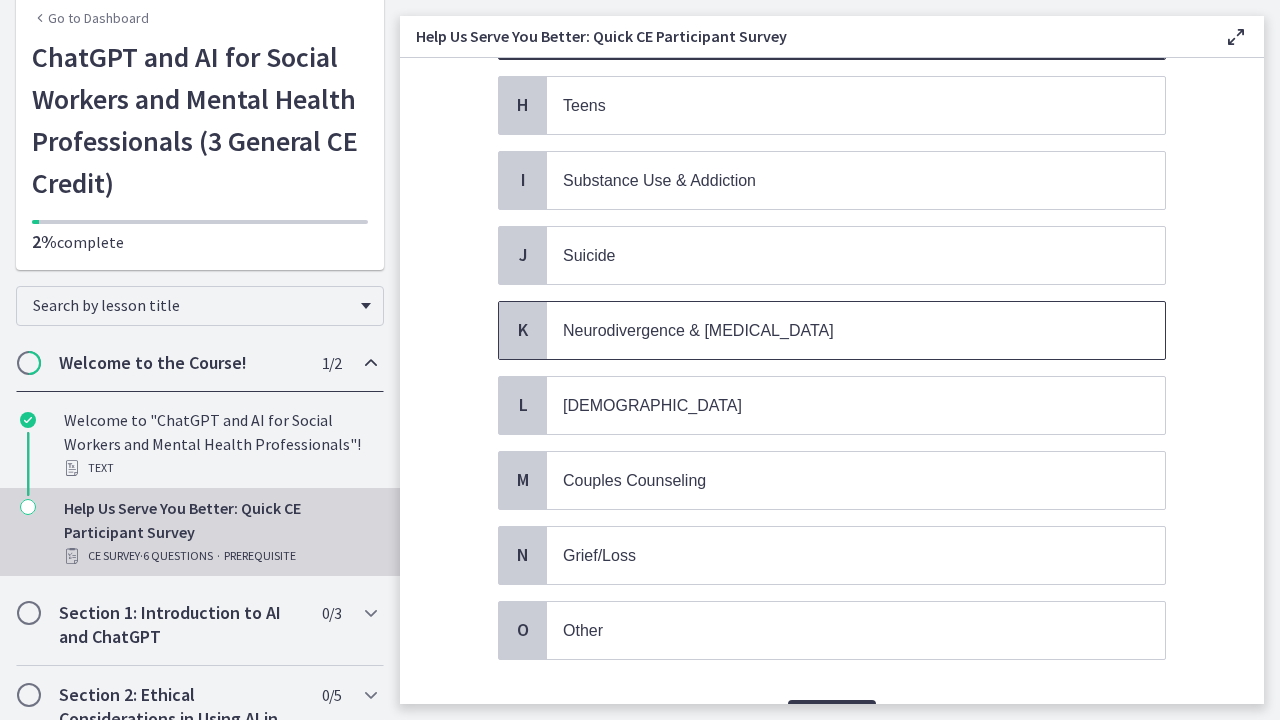 click on "Neurodivergence & [MEDICAL_DATA]" at bounding box center (698, 330) 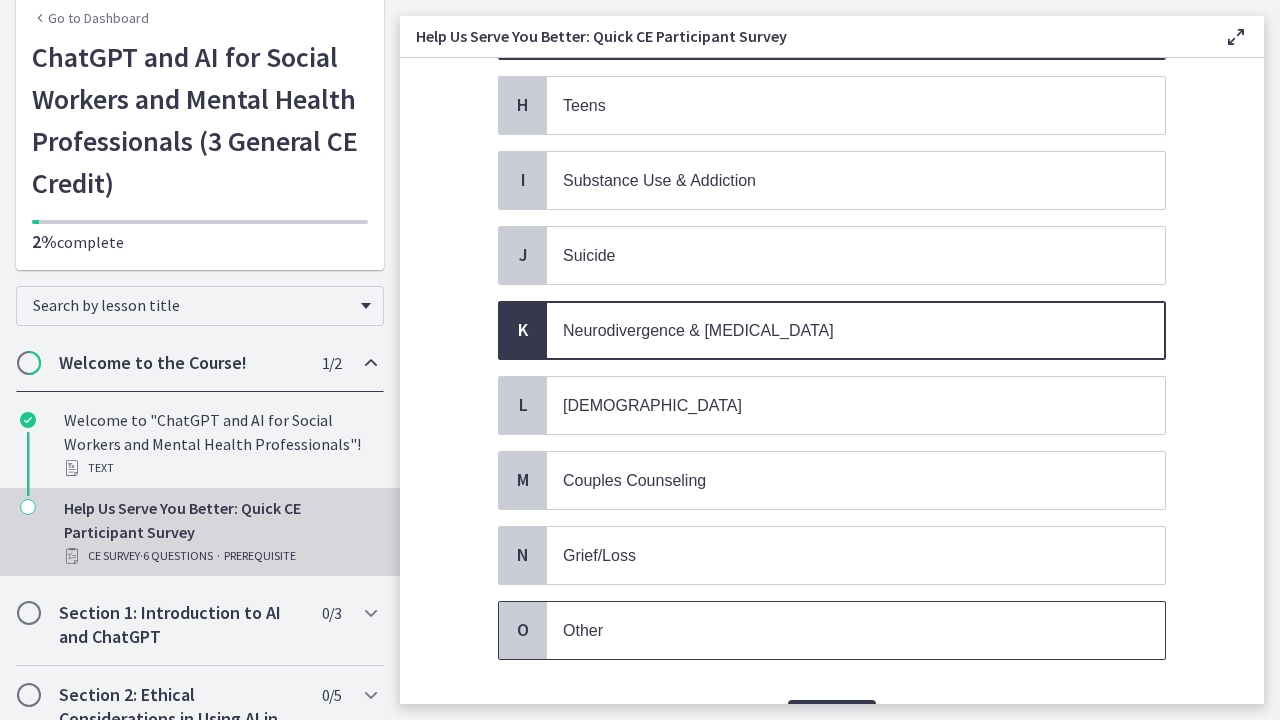 click on "Other" at bounding box center [836, 630] 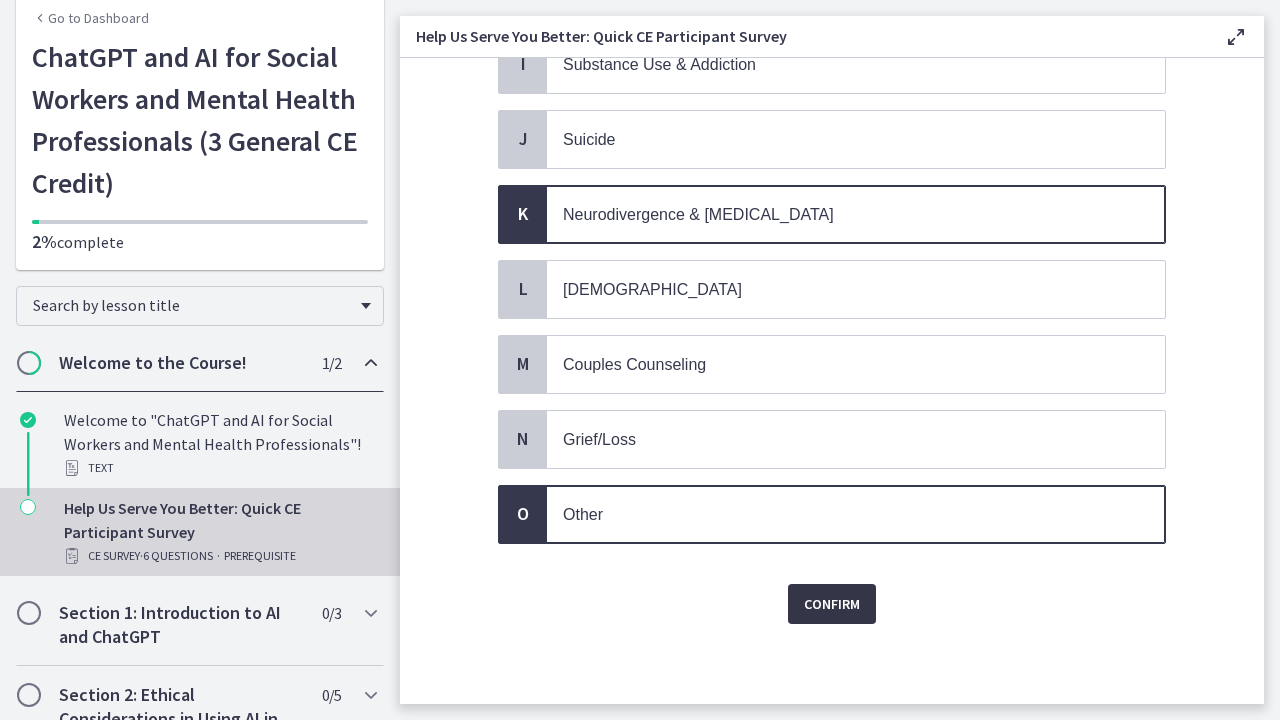 scroll, scrollTop: 811, scrollLeft: 0, axis: vertical 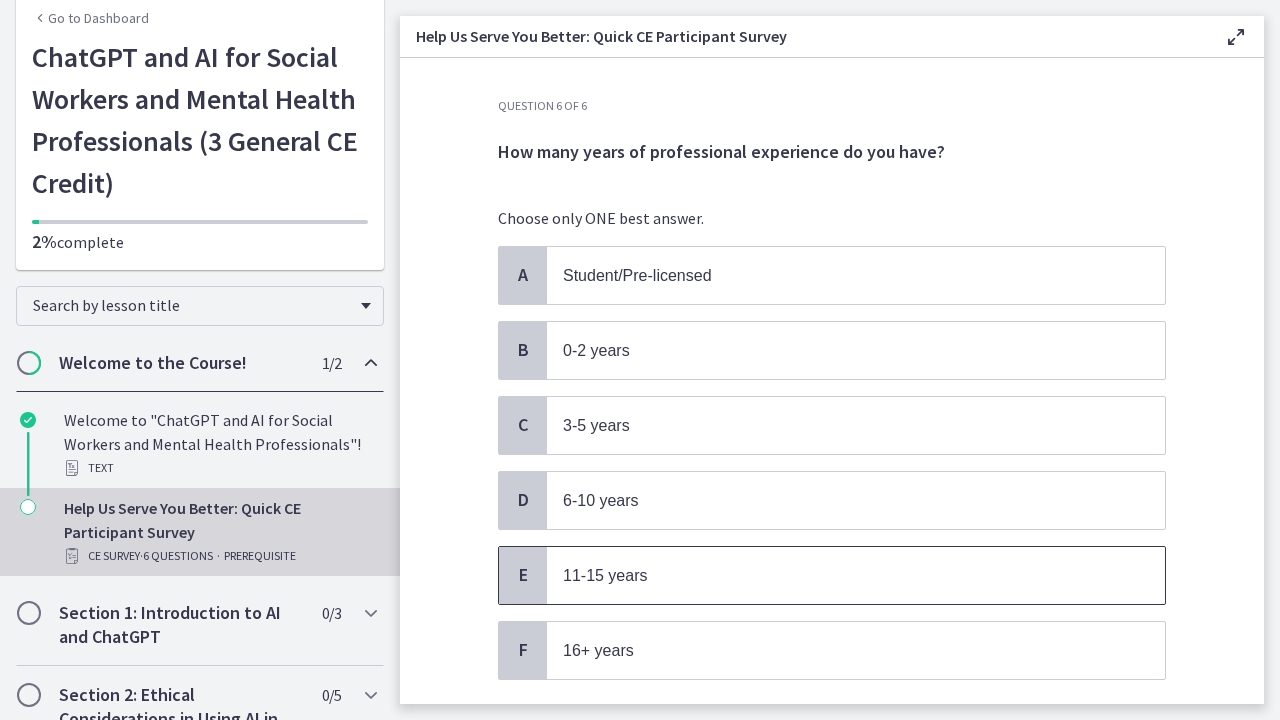 click on "11-15 years" at bounding box center [856, 575] 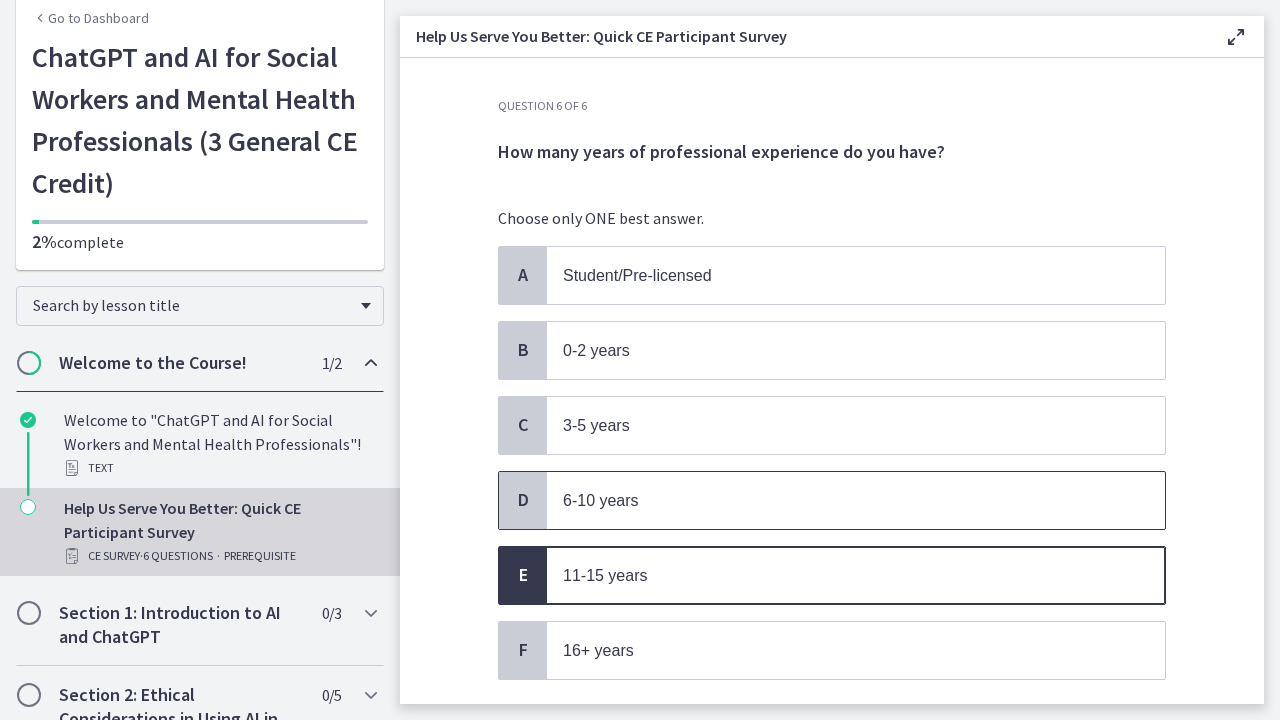 click on "6-10 years" at bounding box center [856, 500] 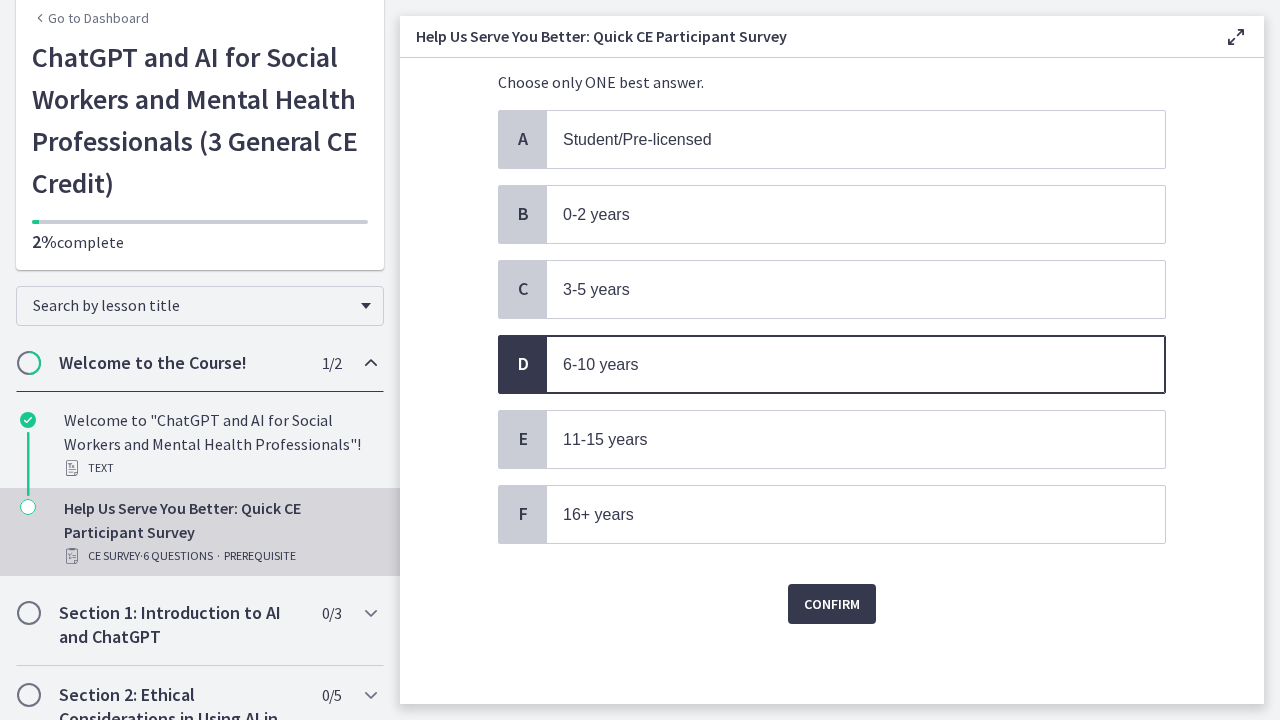 scroll, scrollTop: 136, scrollLeft: 0, axis: vertical 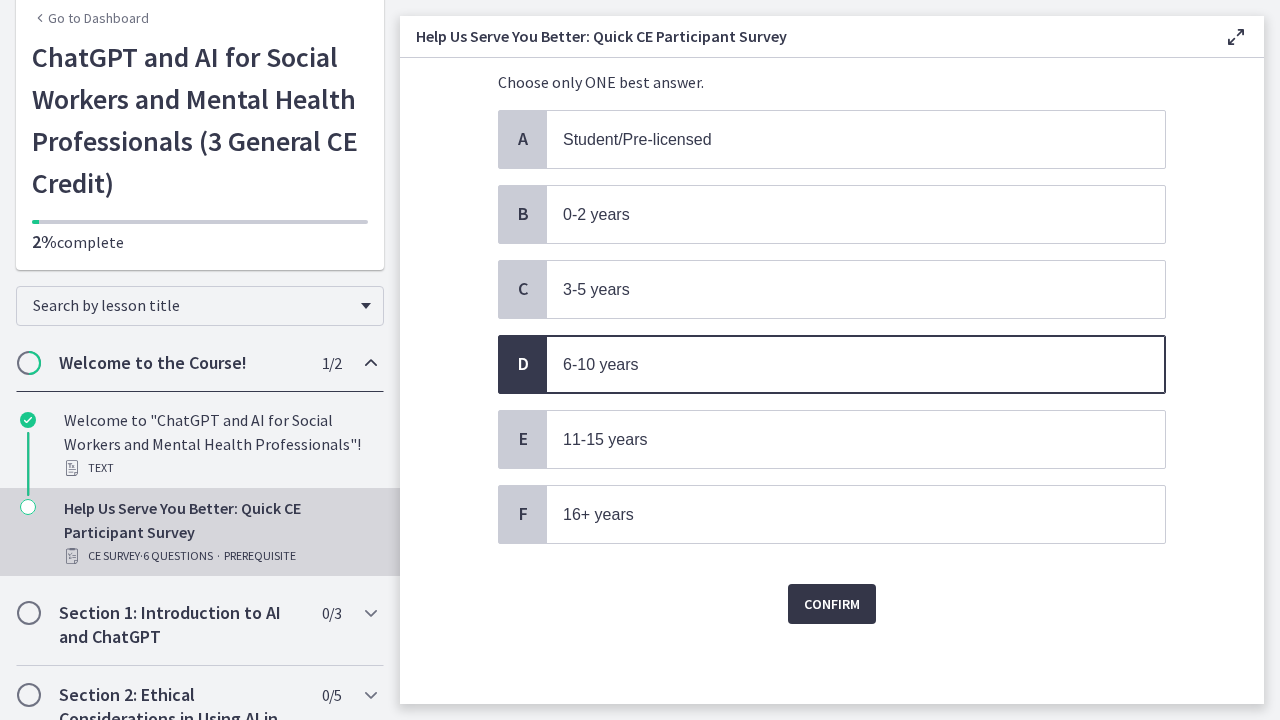 click on "Confirm" at bounding box center [832, 604] 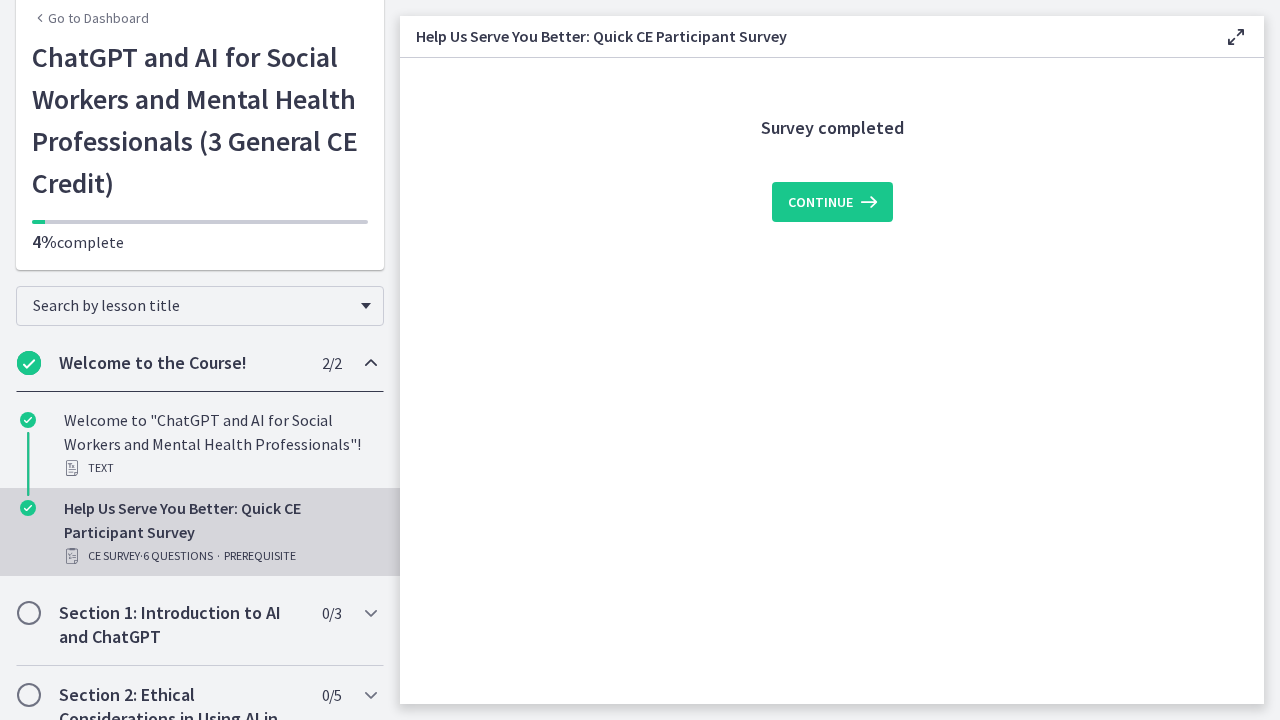 scroll, scrollTop: 0, scrollLeft: 0, axis: both 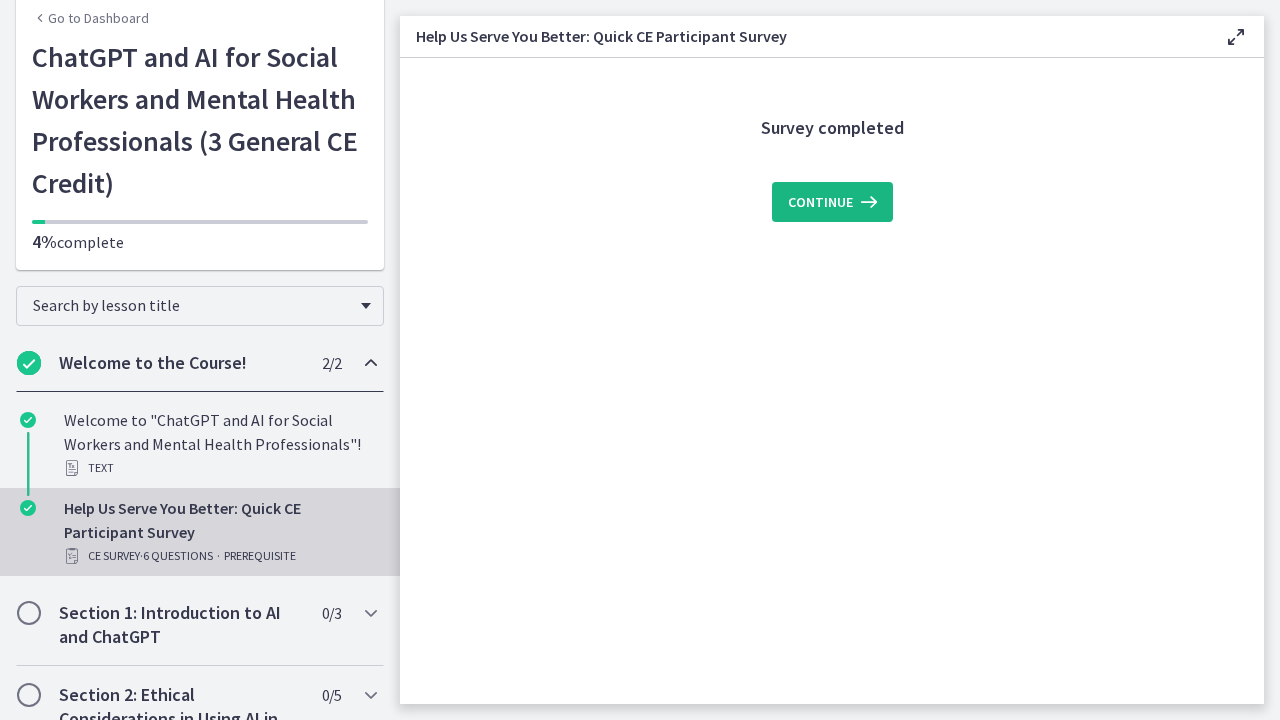 click on "Continue" at bounding box center [820, 202] 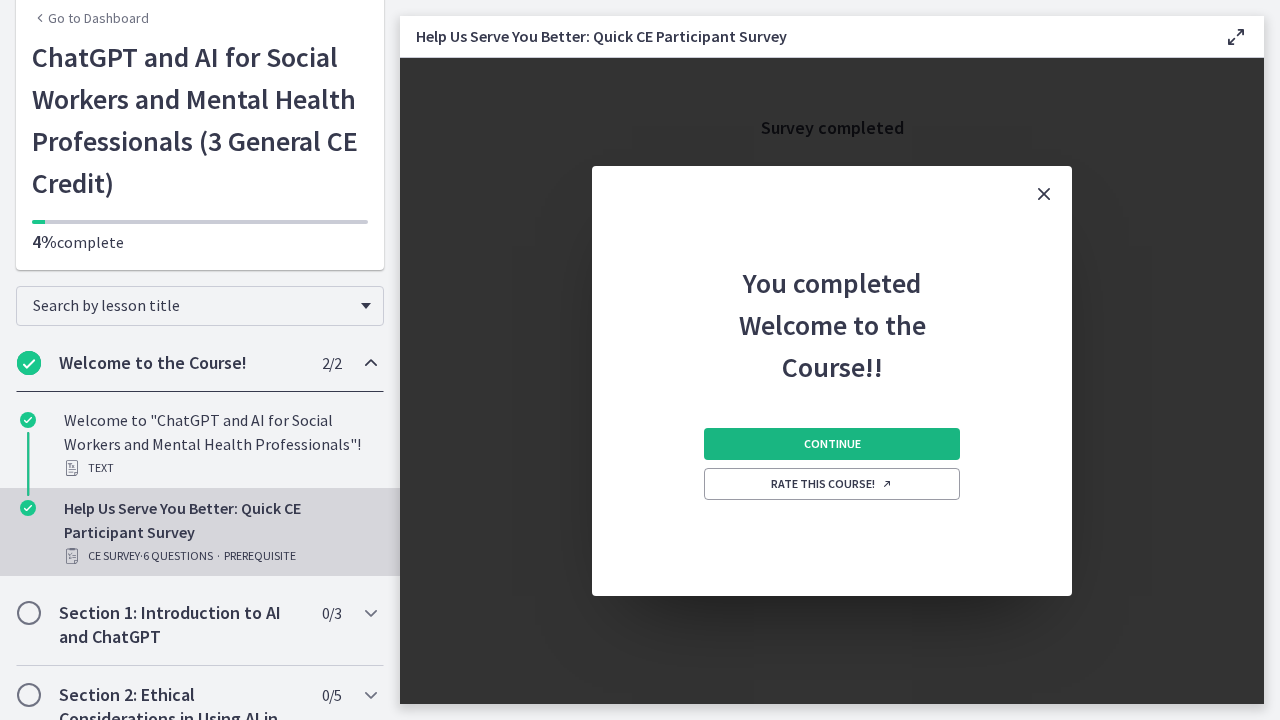 click on "Continue" at bounding box center [832, 444] 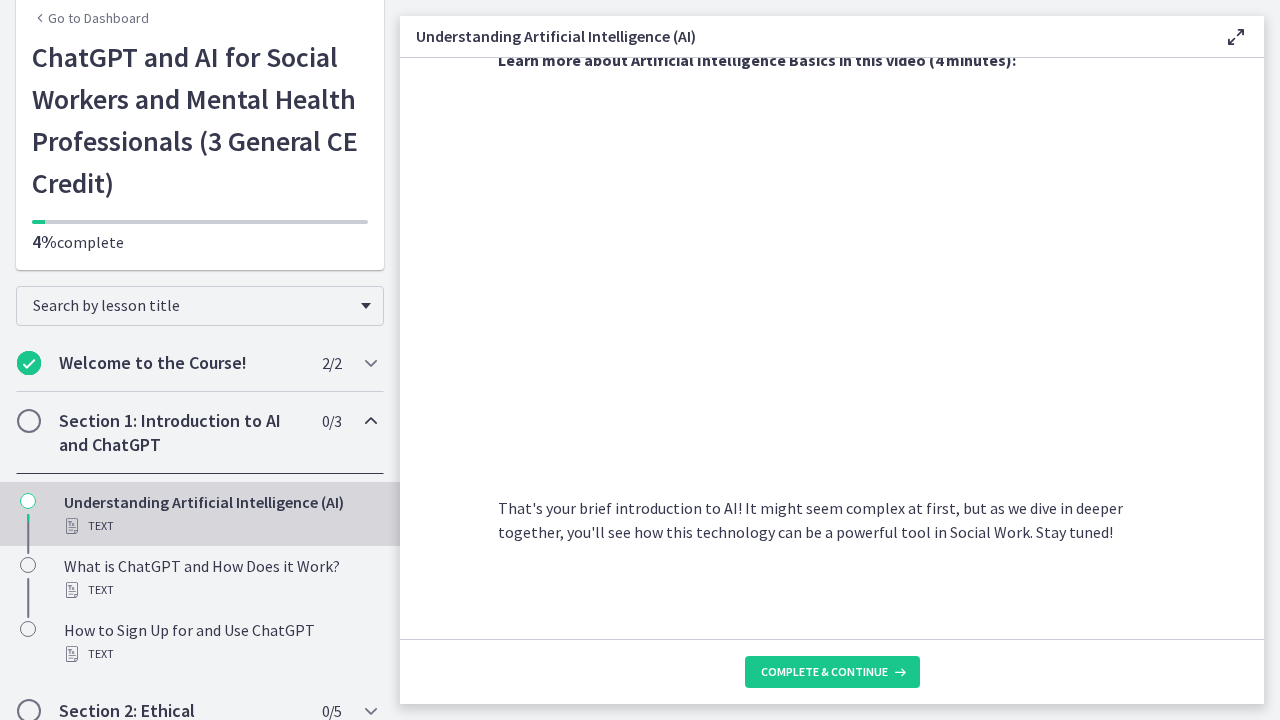 scroll, scrollTop: 889, scrollLeft: 0, axis: vertical 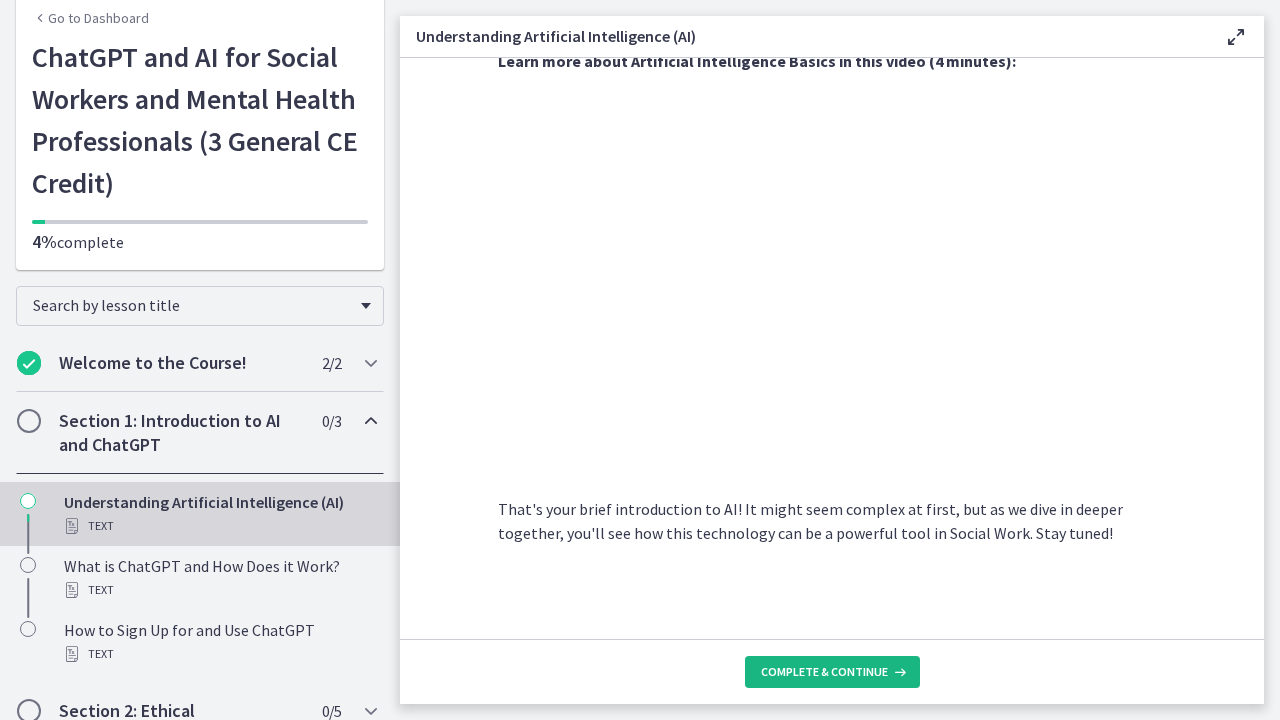click on "Complete & continue" at bounding box center [824, 672] 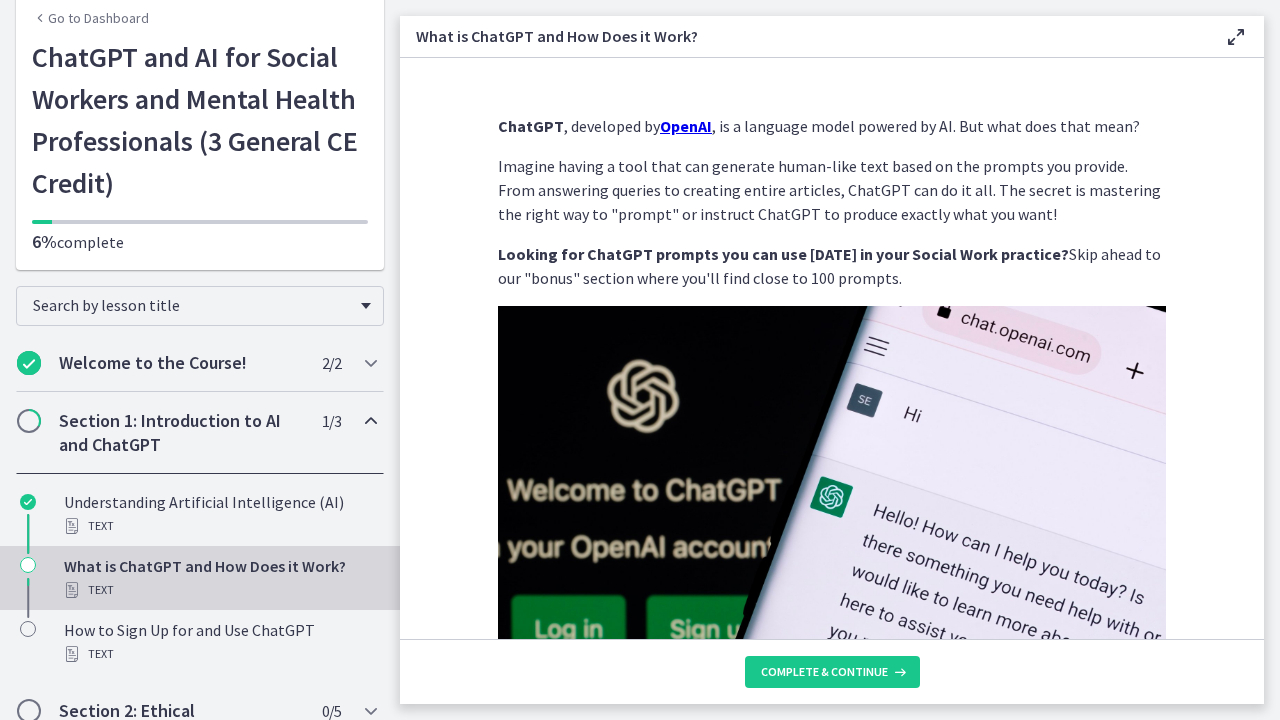 scroll, scrollTop: 0, scrollLeft: 0, axis: both 